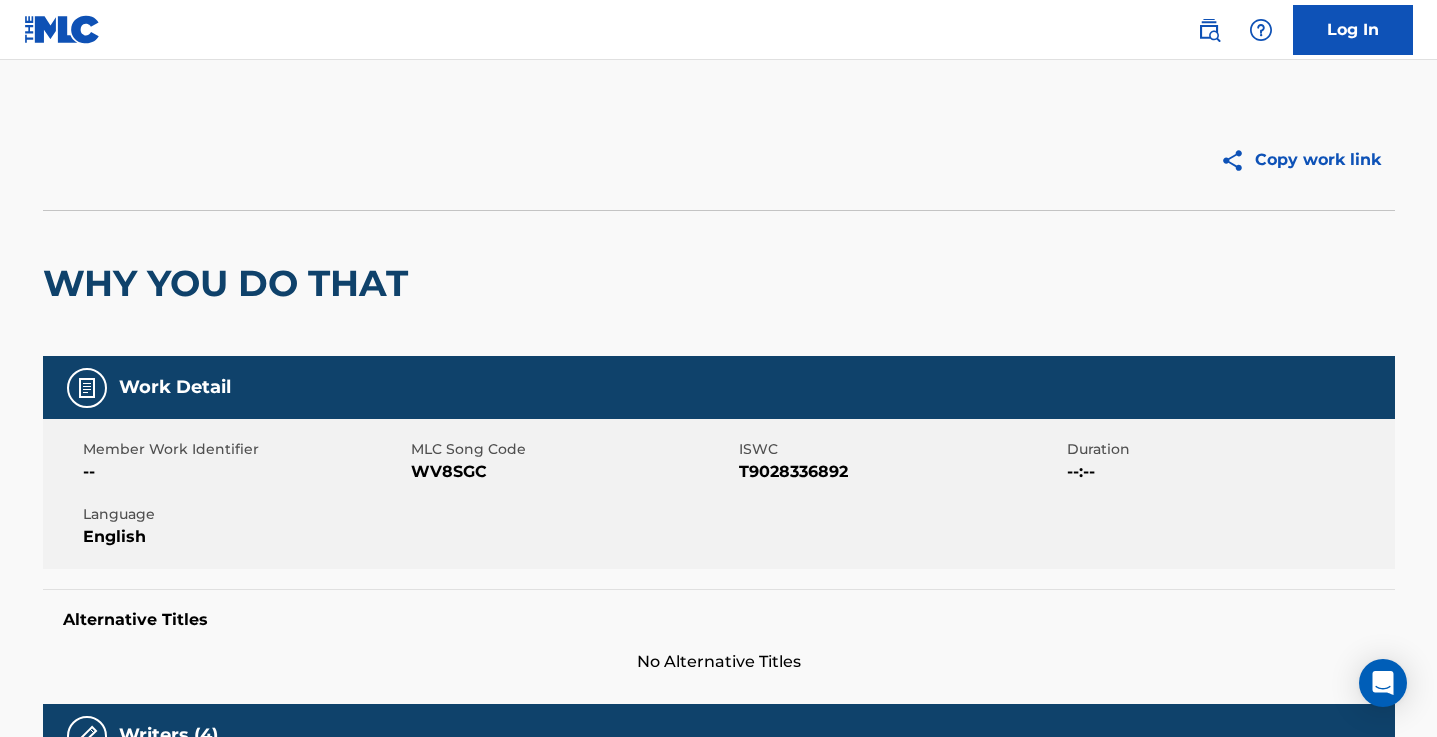 scroll, scrollTop: 0, scrollLeft: 0, axis: both 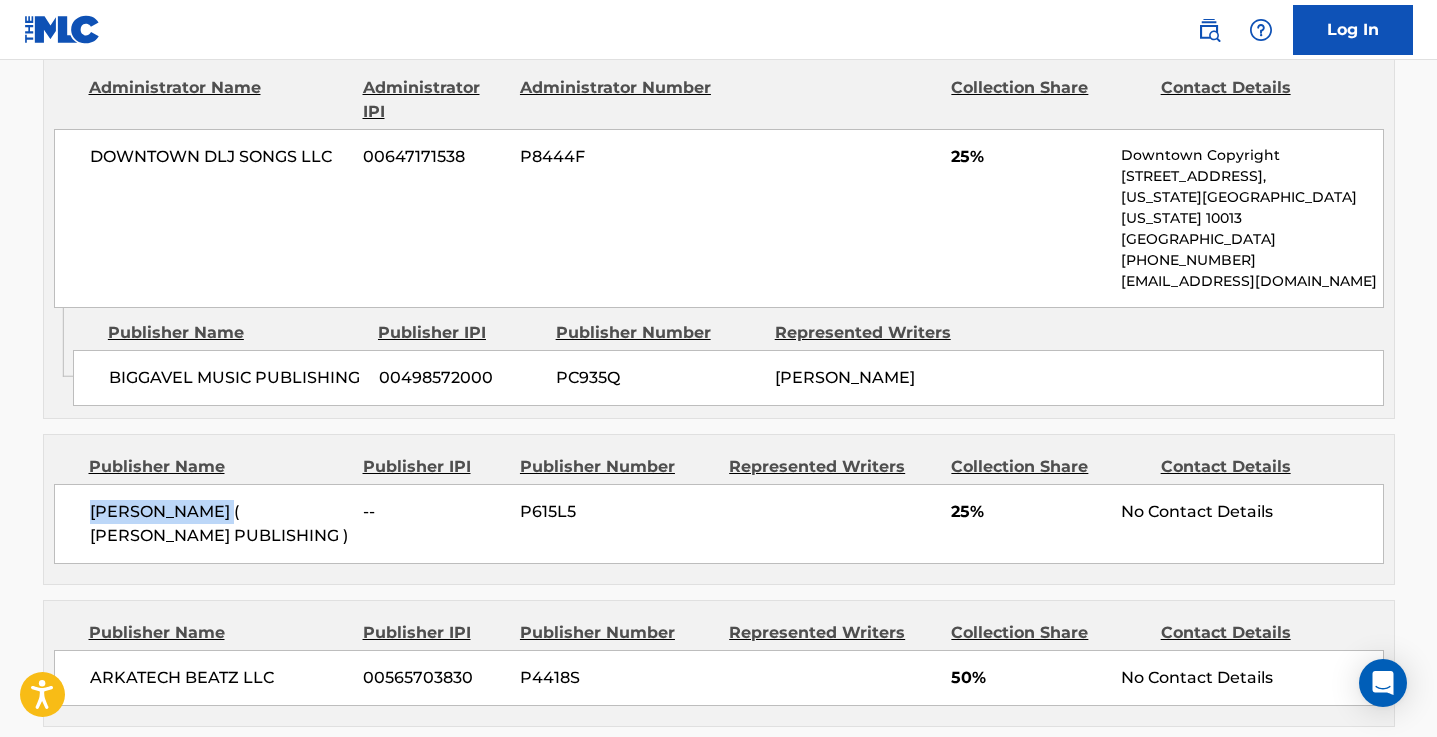 drag, startPoint x: 236, startPoint y: 488, endPoint x: 52, endPoint y: 485, distance: 184.02446 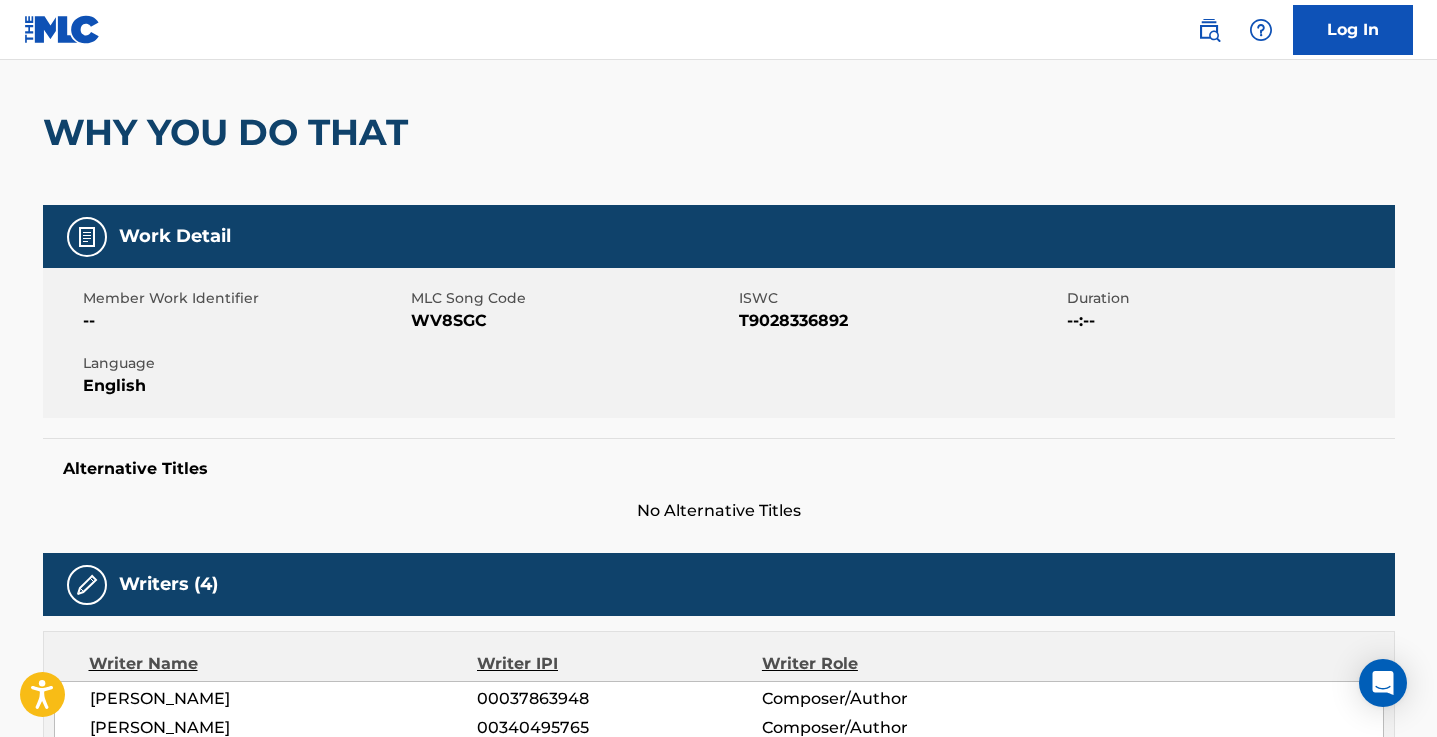 scroll, scrollTop: 0, scrollLeft: 0, axis: both 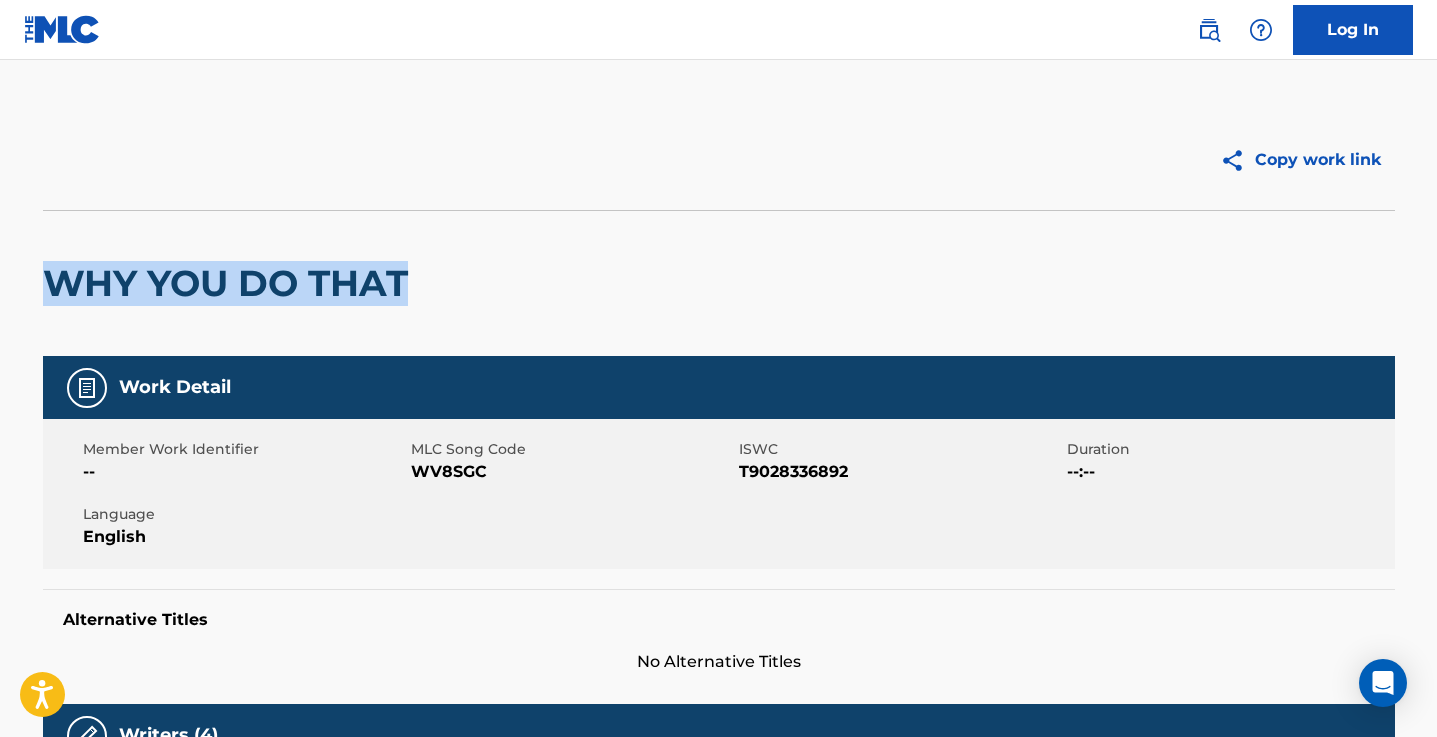 drag, startPoint x: 407, startPoint y: 273, endPoint x: 42, endPoint y: 279, distance: 365.04932 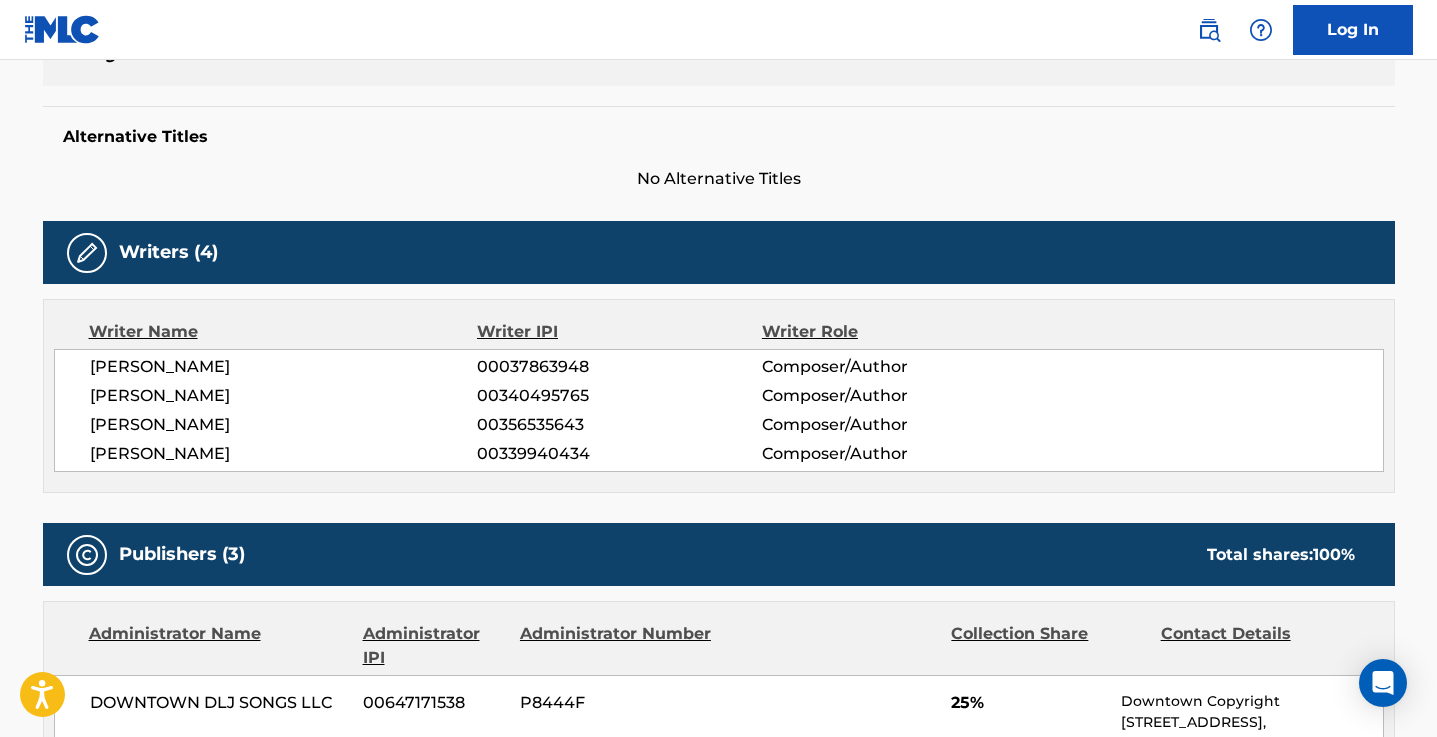 scroll, scrollTop: 500, scrollLeft: 0, axis: vertical 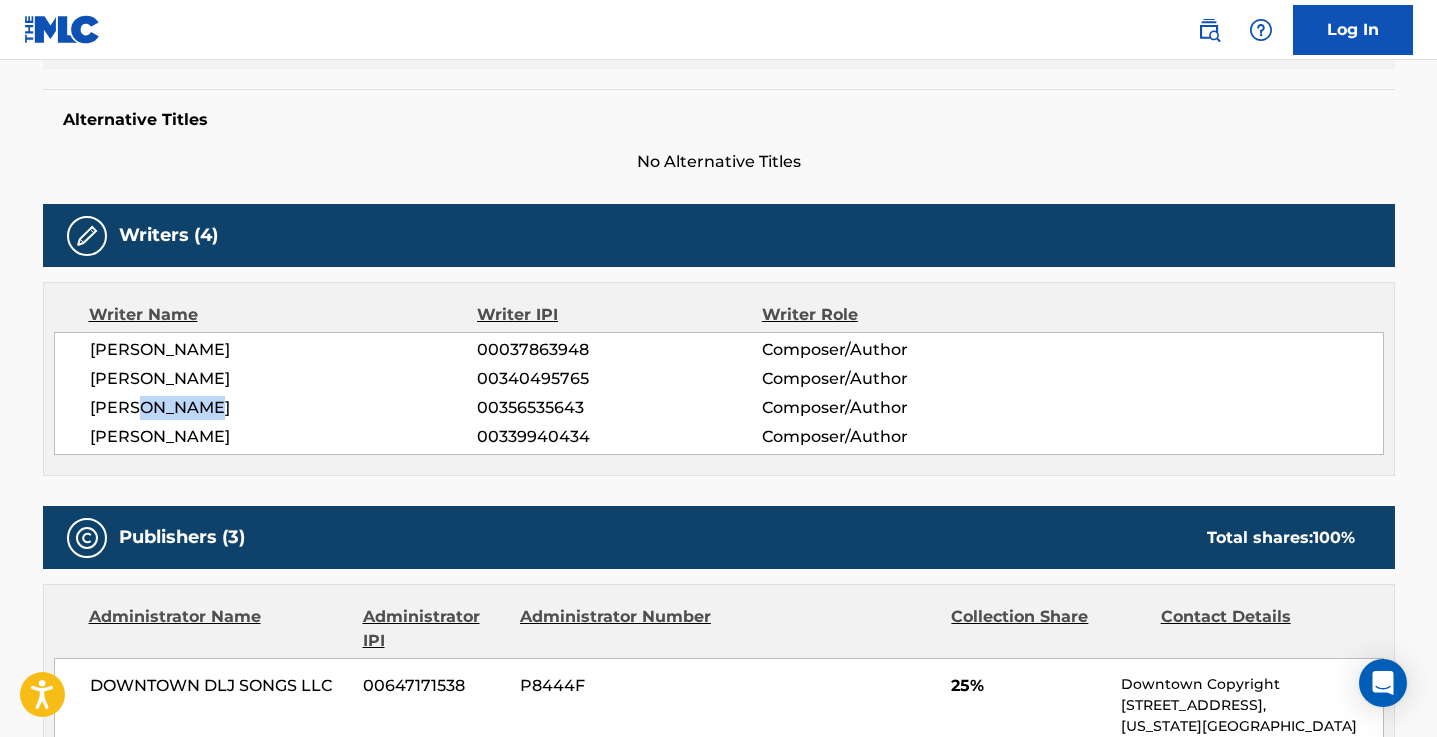 drag, startPoint x: 209, startPoint y: 409, endPoint x: 131, endPoint y: 410, distance: 78.00641 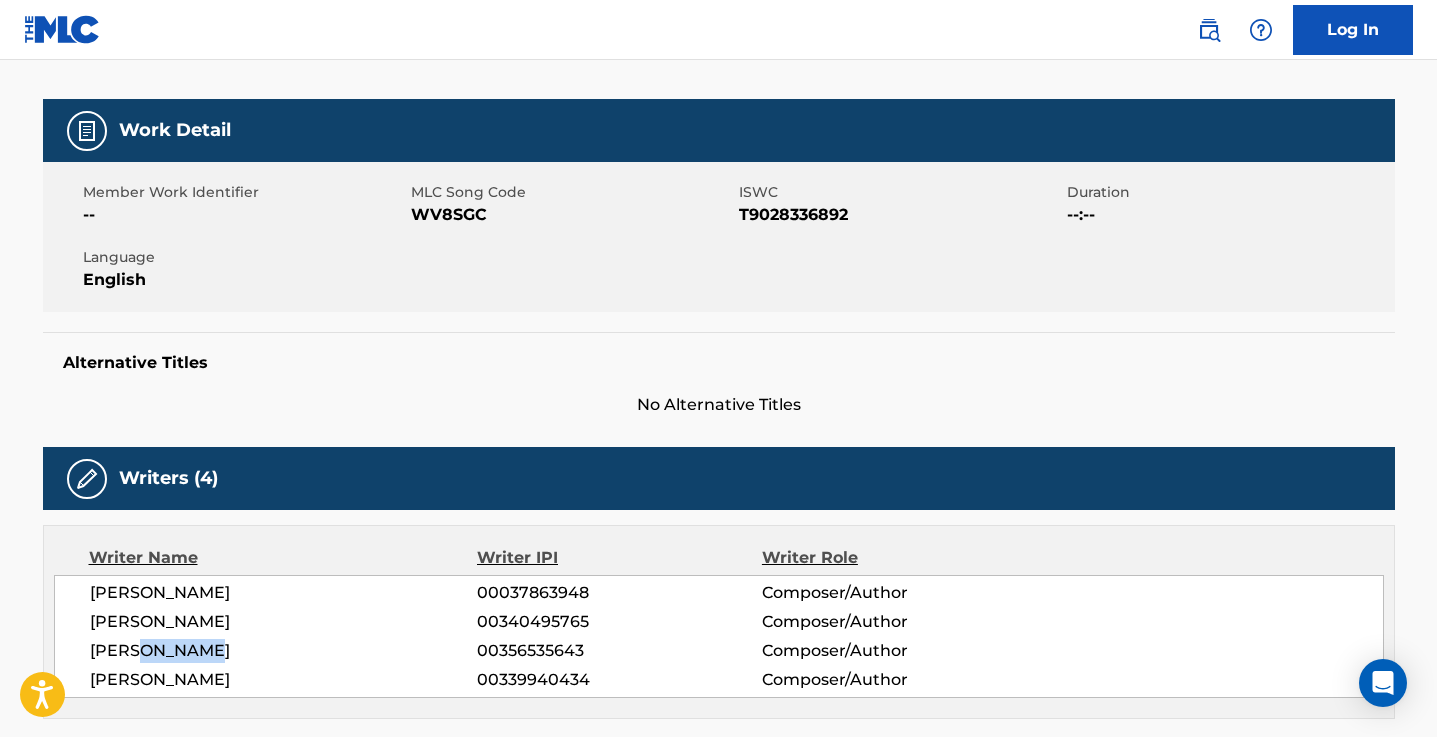 scroll, scrollTop: 0, scrollLeft: 0, axis: both 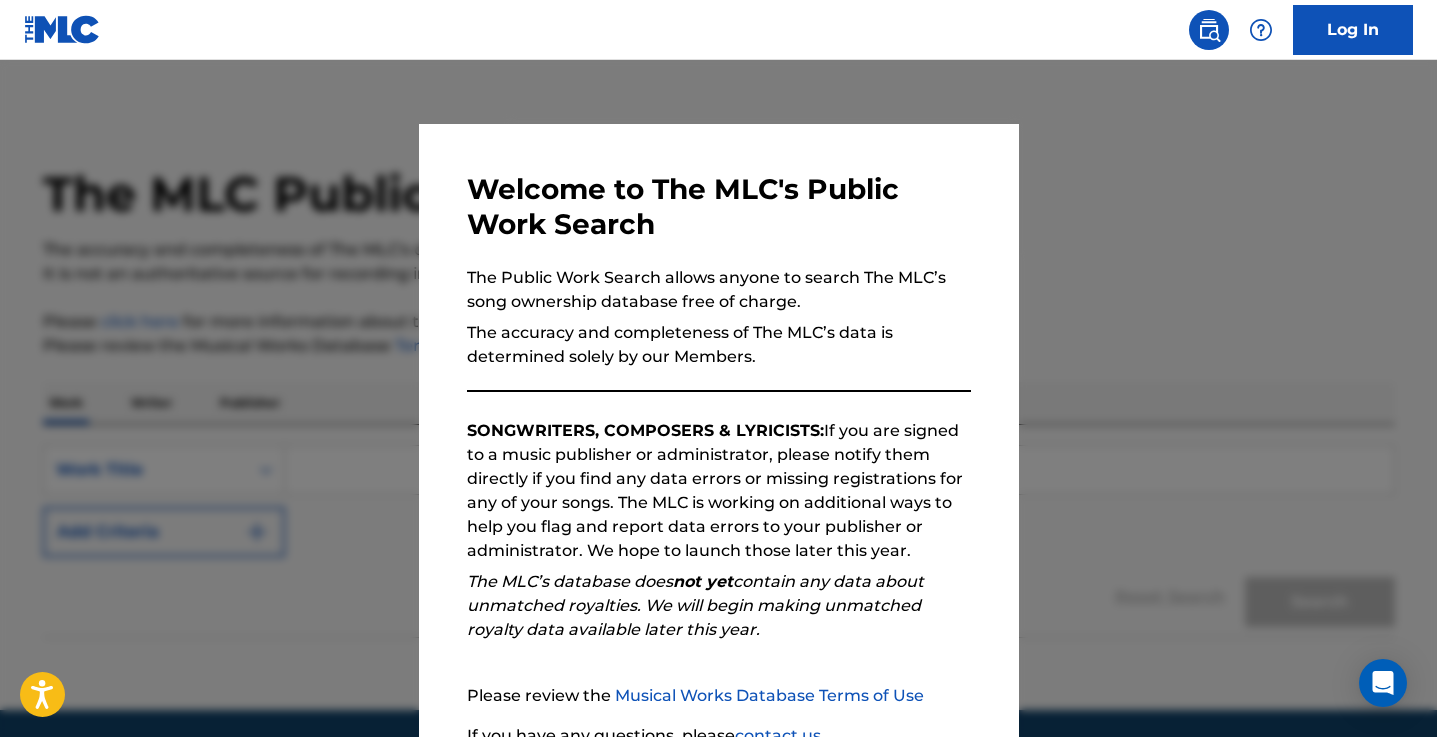 click at bounding box center (718, 428) 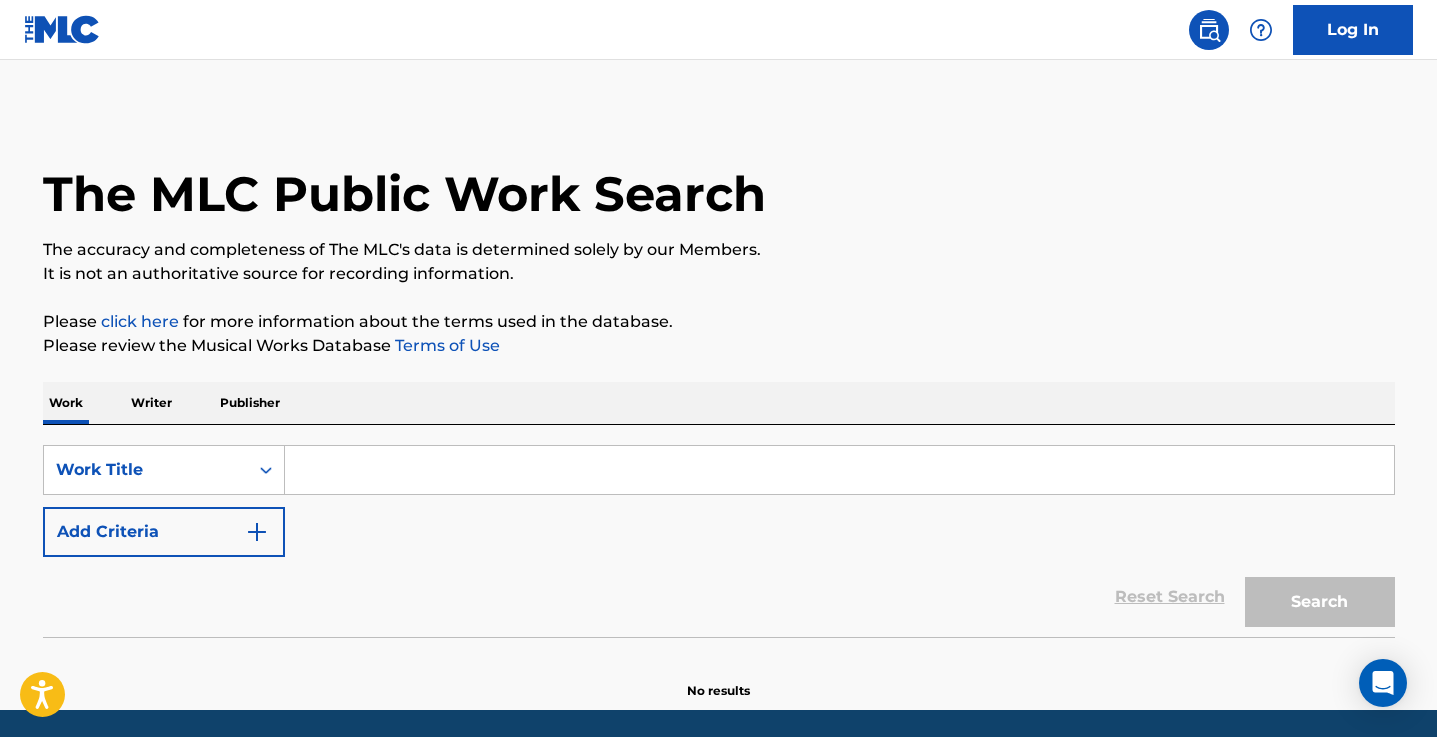 click at bounding box center (839, 470) 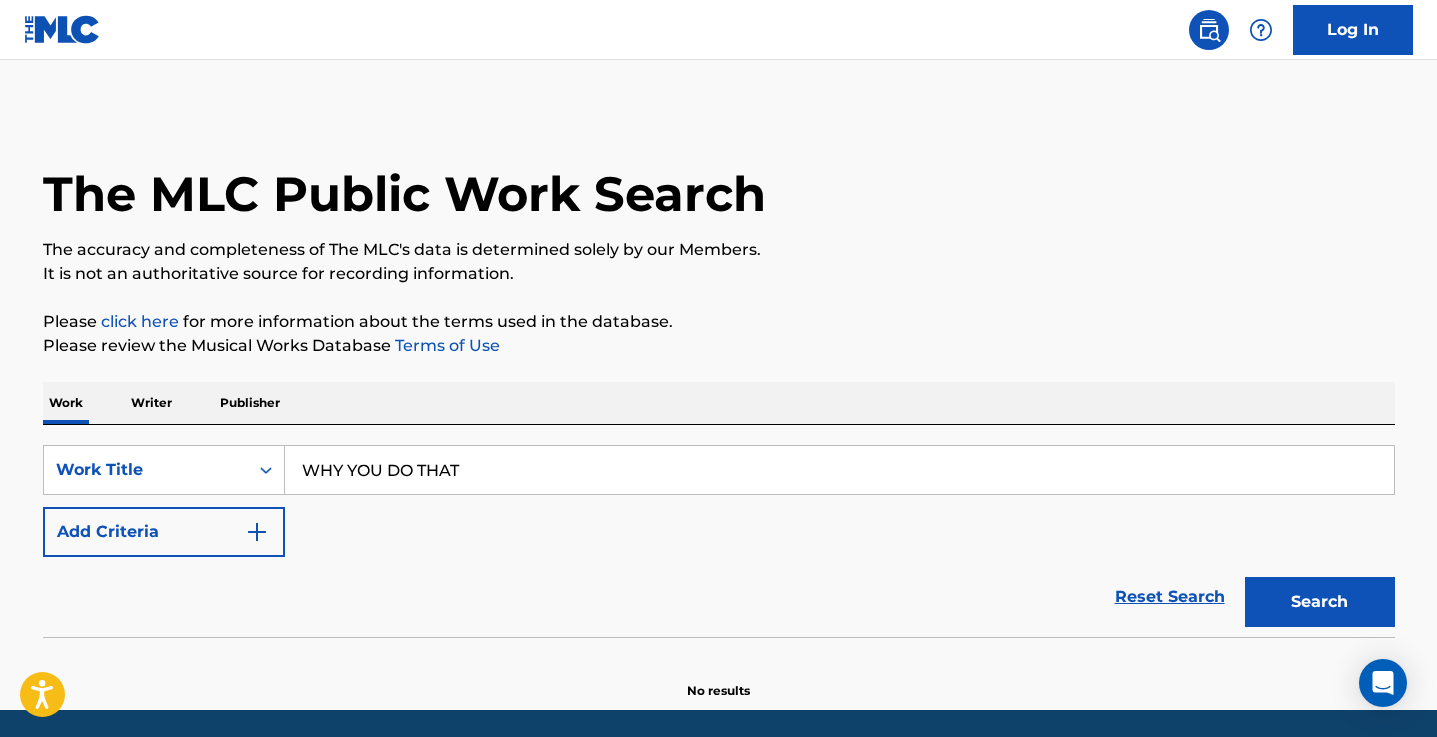 type on "WHY YOU DO THAT" 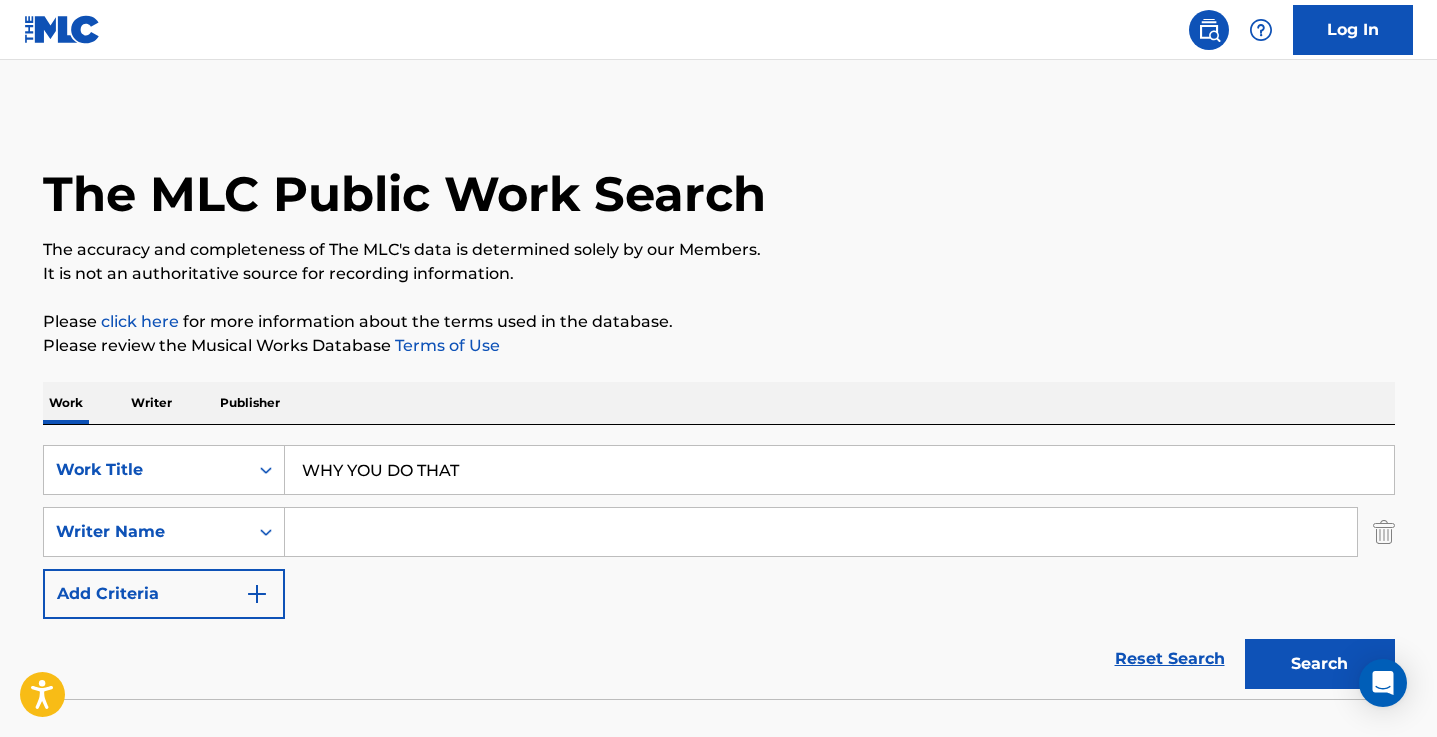 click at bounding box center [821, 532] 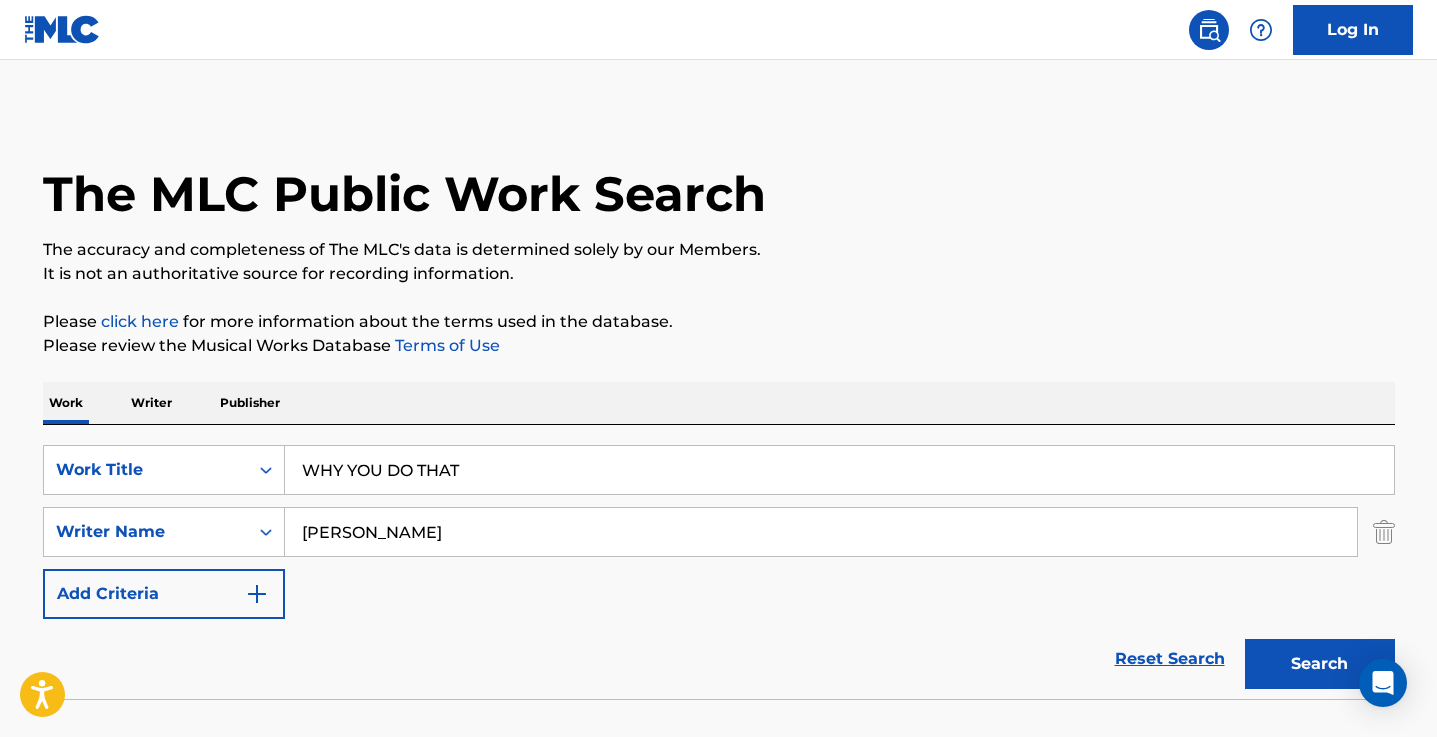 click on "Search" at bounding box center (1320, 664) 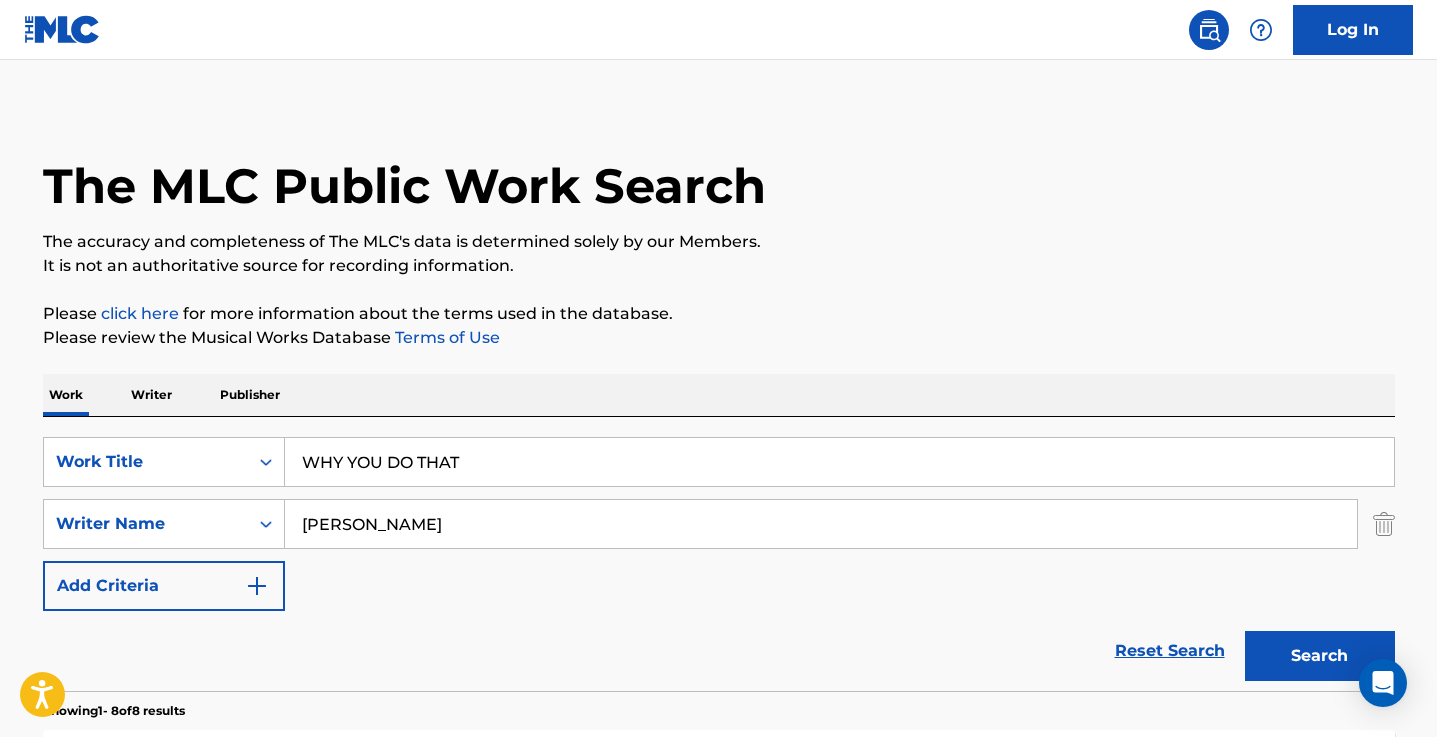 scroll, scrollTop: 0, scrollLeft: 0, axis: both 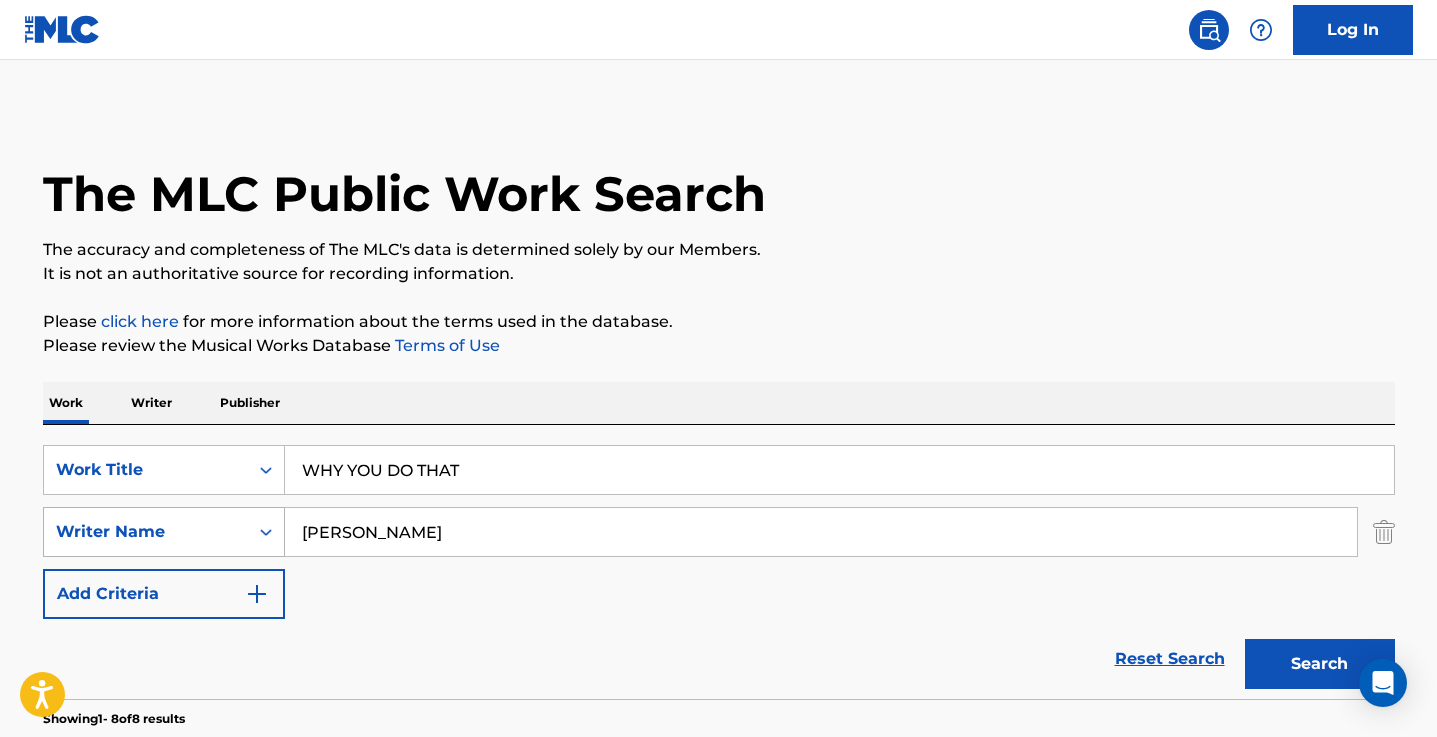 drag, startPoint x: 373, startPoint y: 534, endPoint x: 259, endPoint y: 541, distance: 114.21471 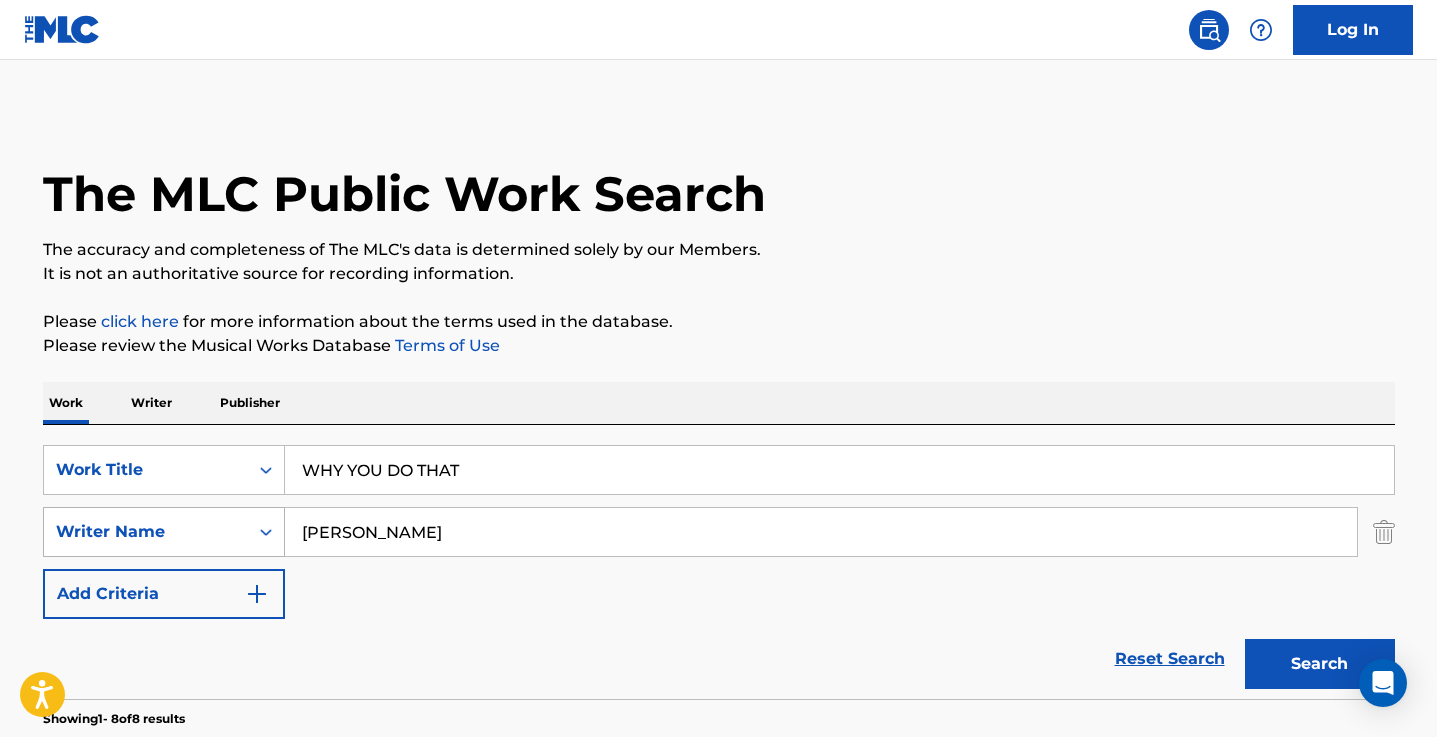 type on "[PERSON_NAME]" 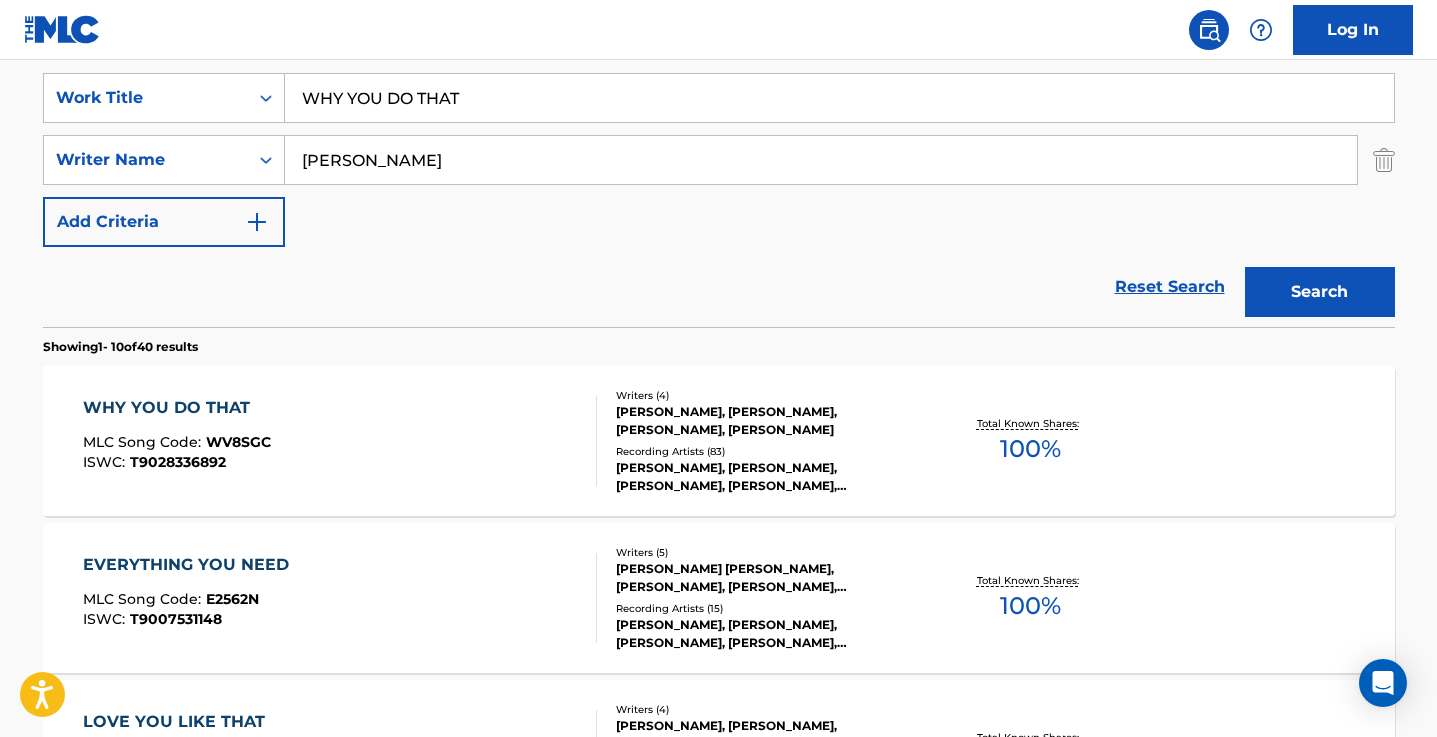 scroll, scrollTop: 387, scrollLeft: 0, axis: vertical 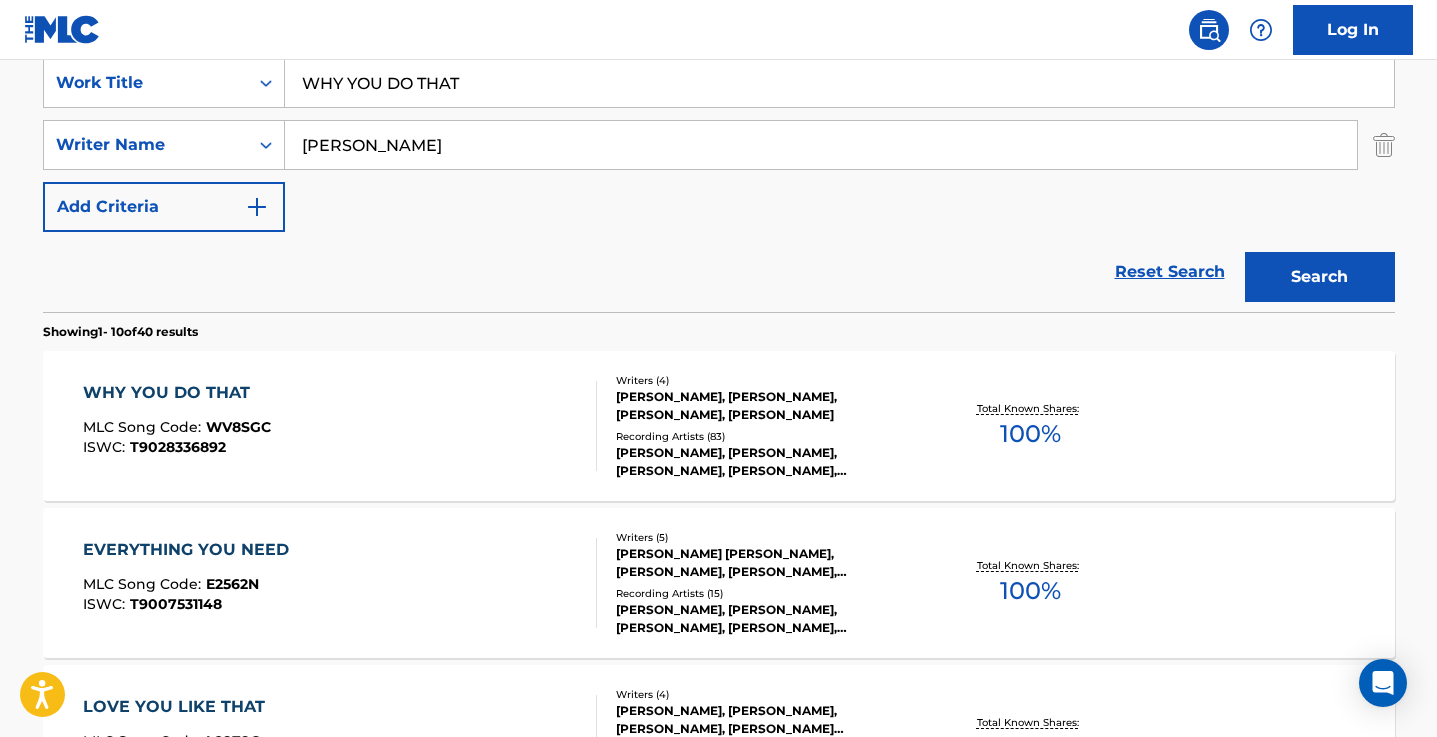 click on "WHY YOU DO THAT" at bounding box center [177, 393] 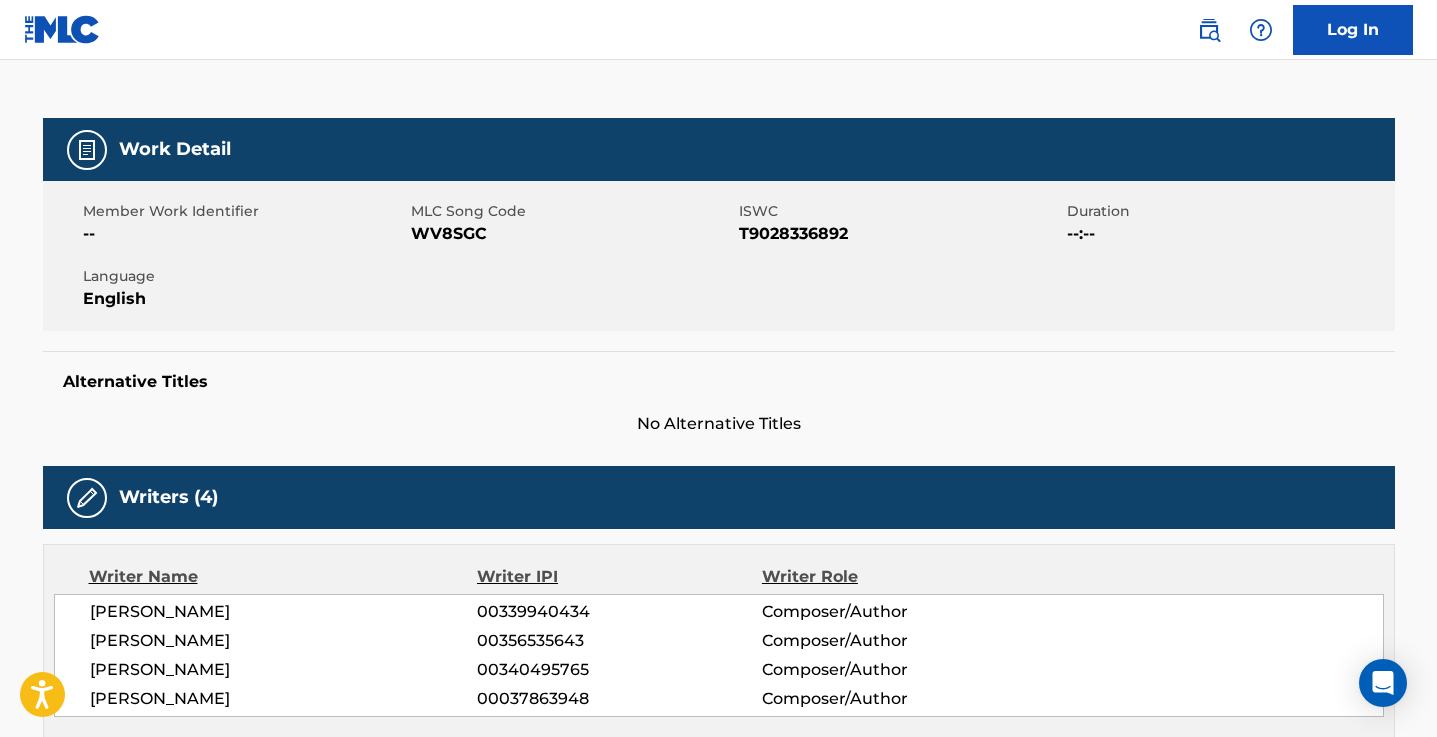 scroll, scrollTop: 0, scrollLeft: 0, axis: both 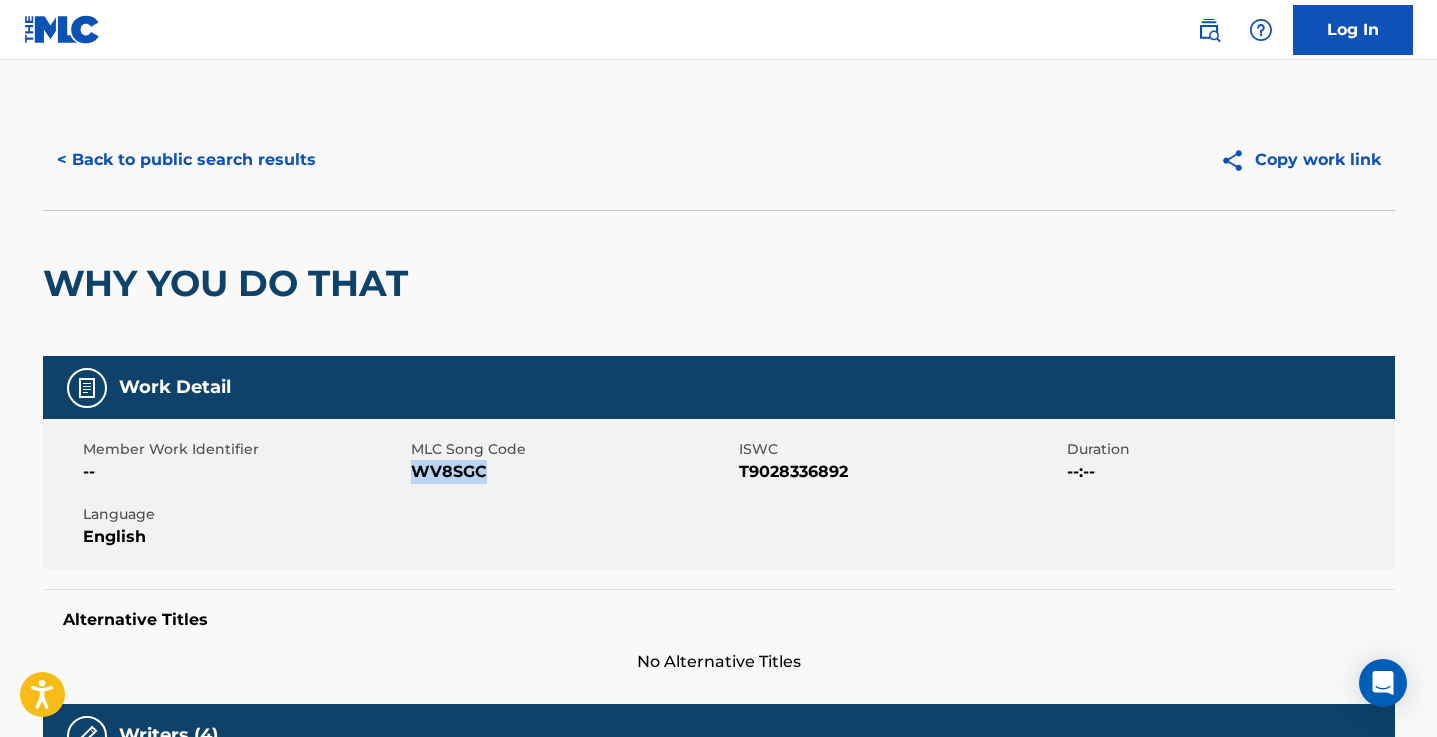 drag, startPoint x: 484, startPoint y: 472, endPoint x: 412, endPoint y: 476, distance: 72.11102 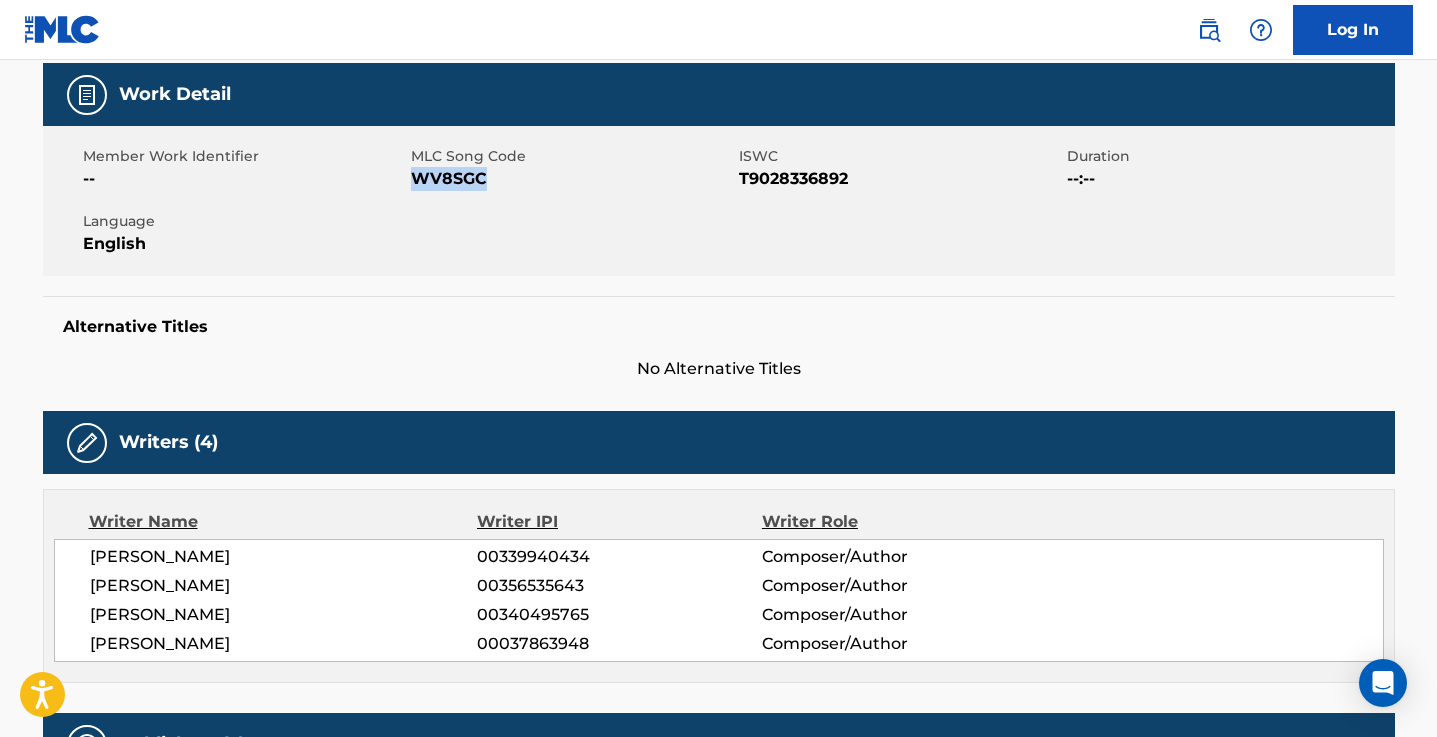 scroll, scrollTop: 289, scrollLeft: 0, axis: vertical 